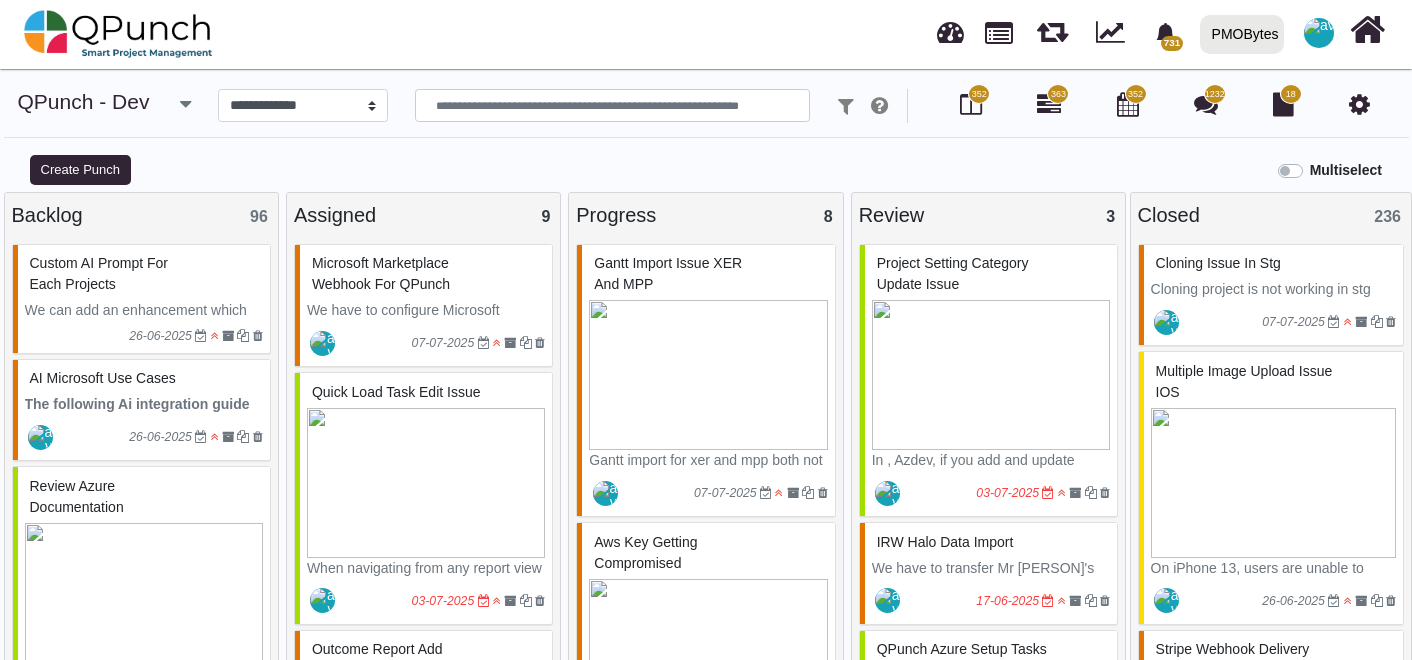 scroll, scrollTop: 0, scrollLeft: 0, axis: both 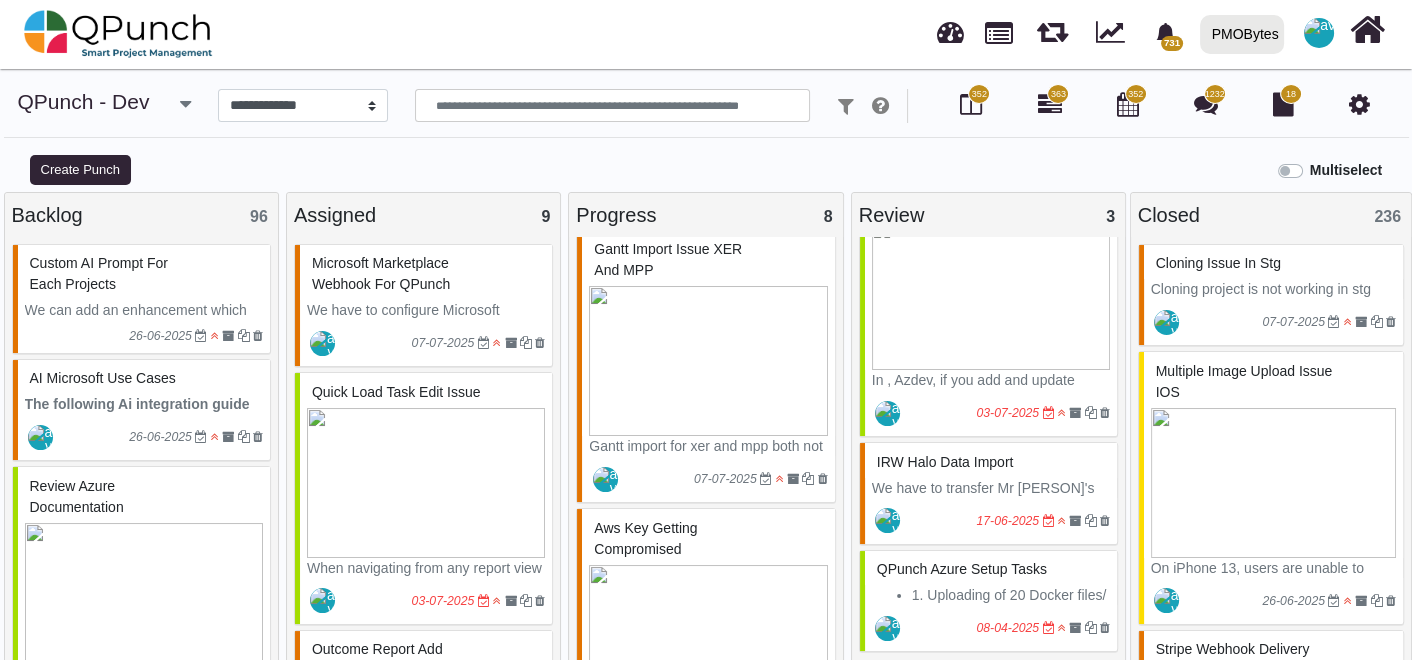 click at bounding box center (185, 104) 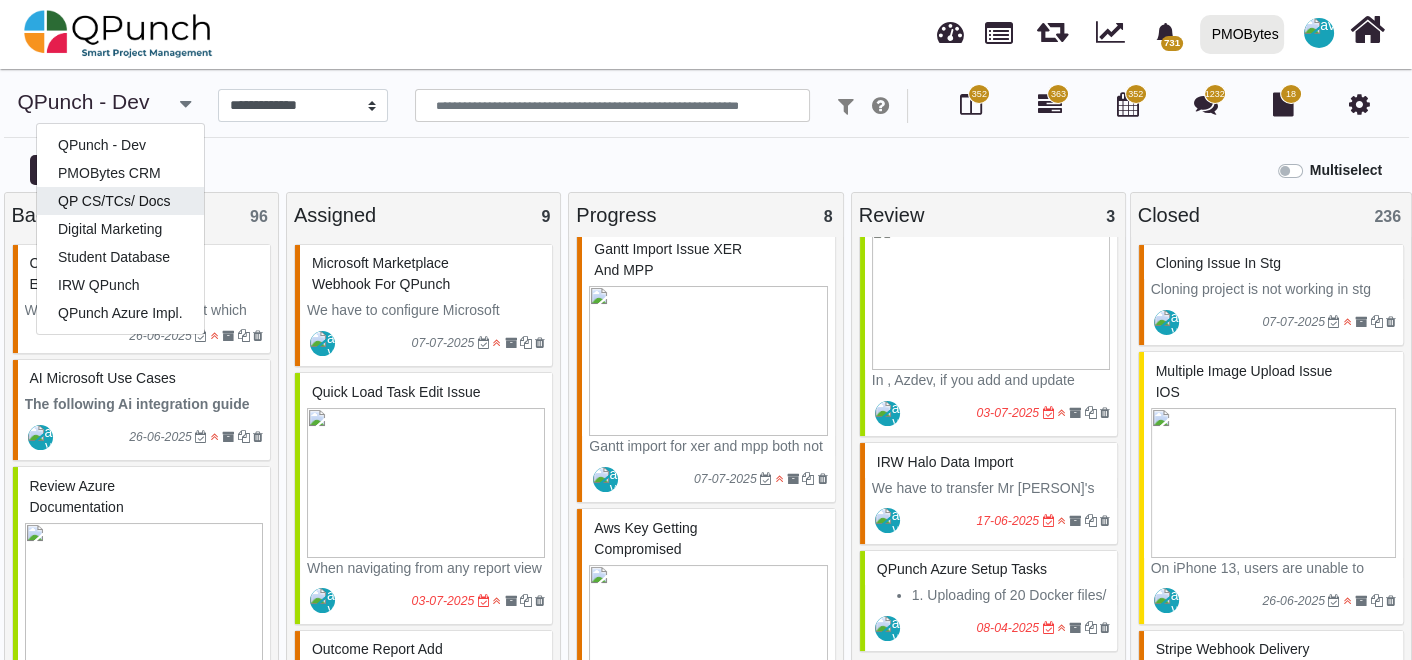 click on "QP CS/TCs/ Docs" at bounding box center [120, 145] 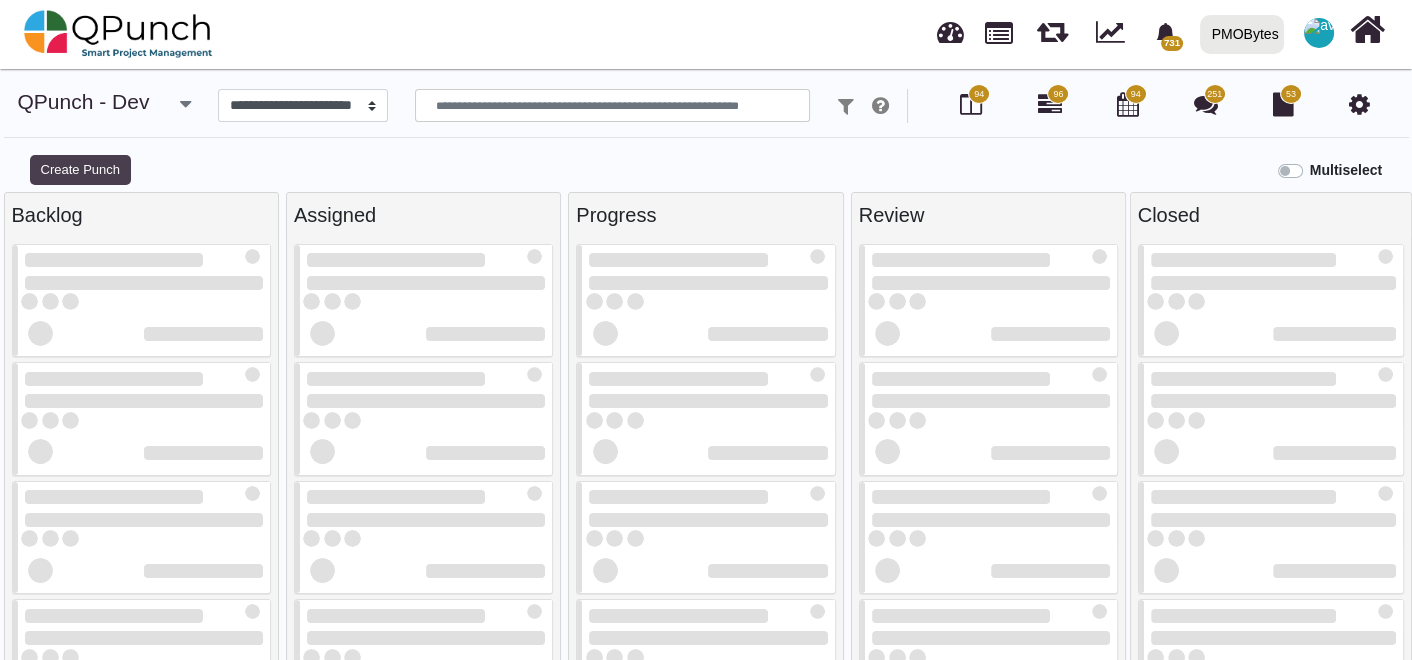 click on "Create Punch" at bounding box center [80, 170] 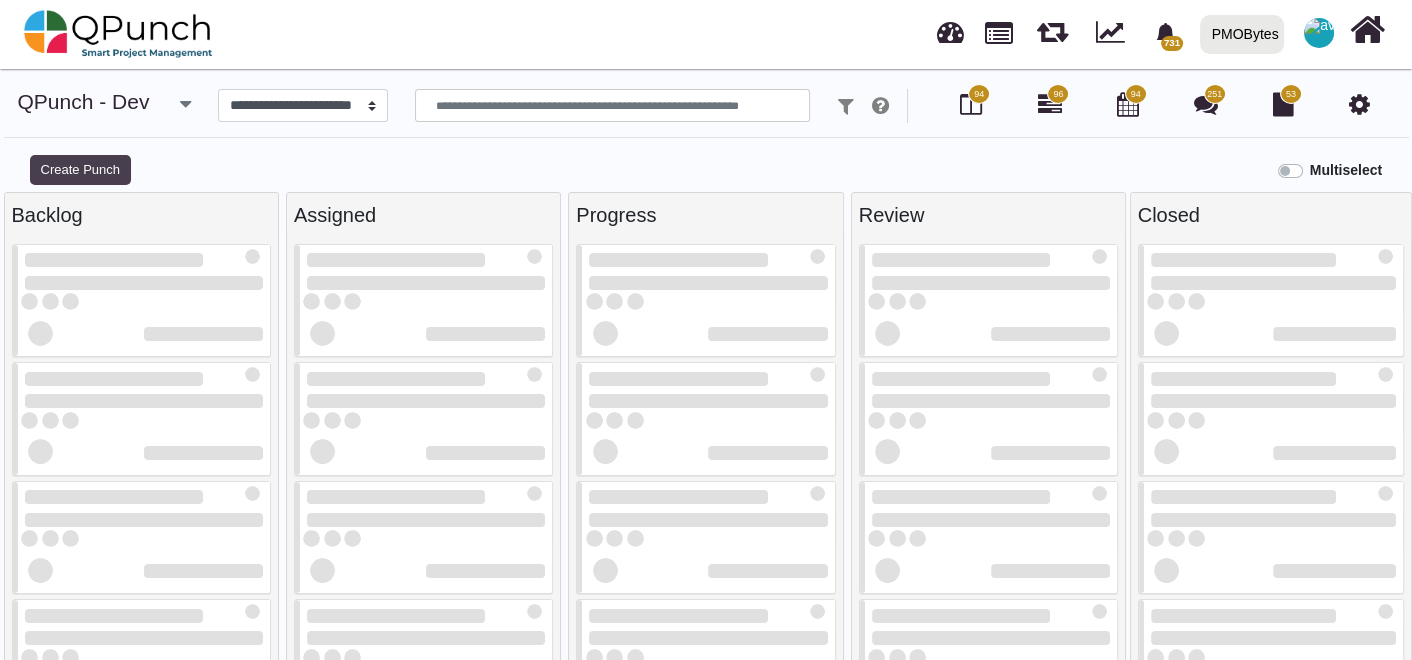 type 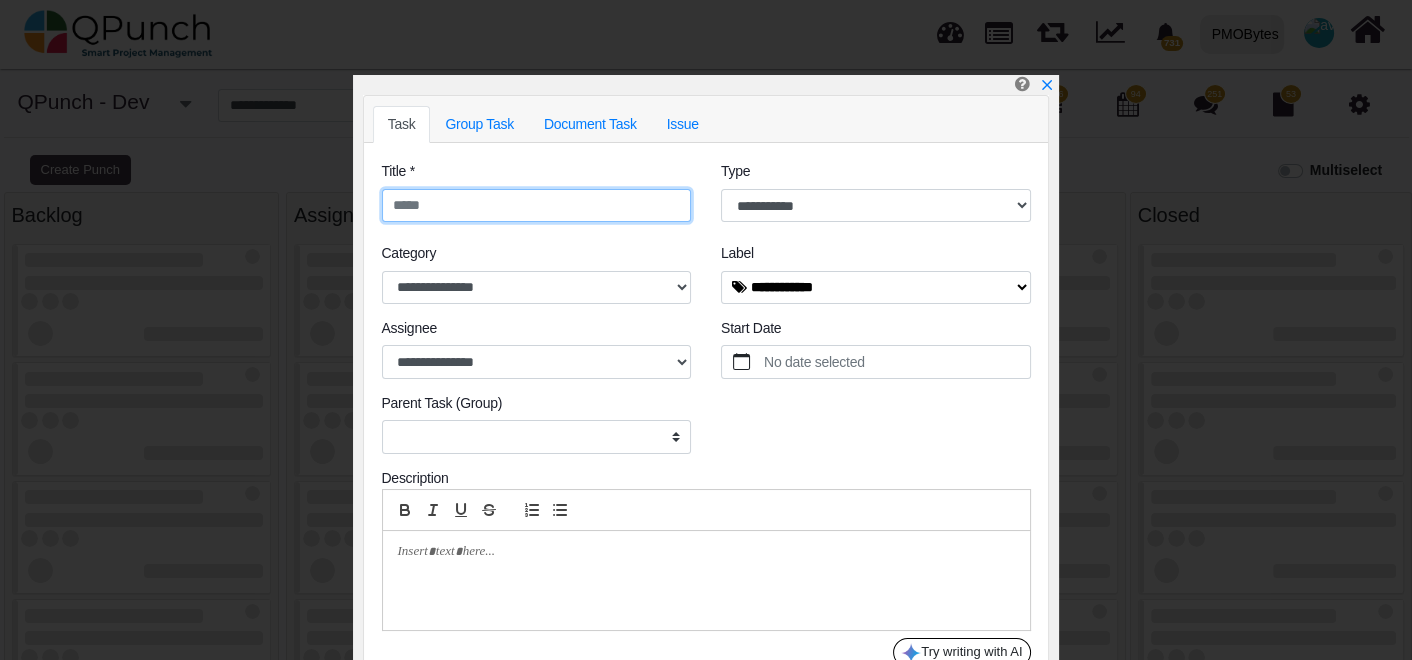 click at bounding box center (537, 206) 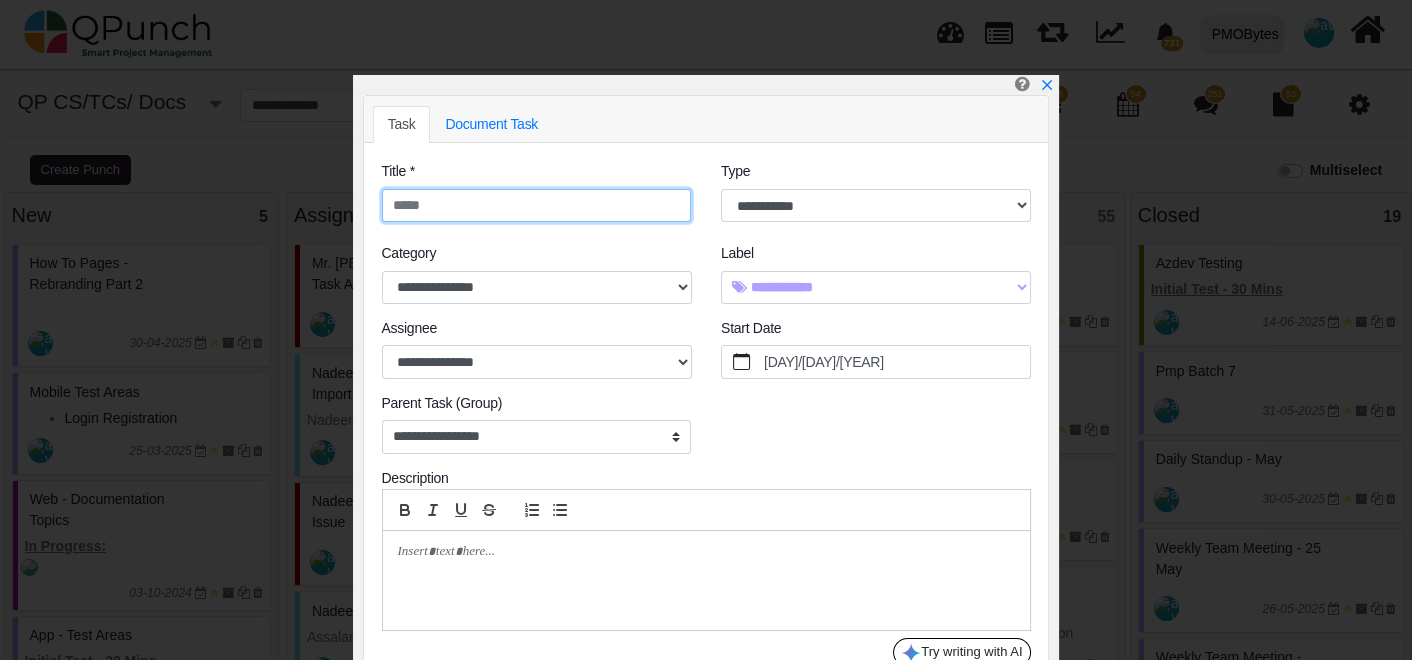 paste on "**********" 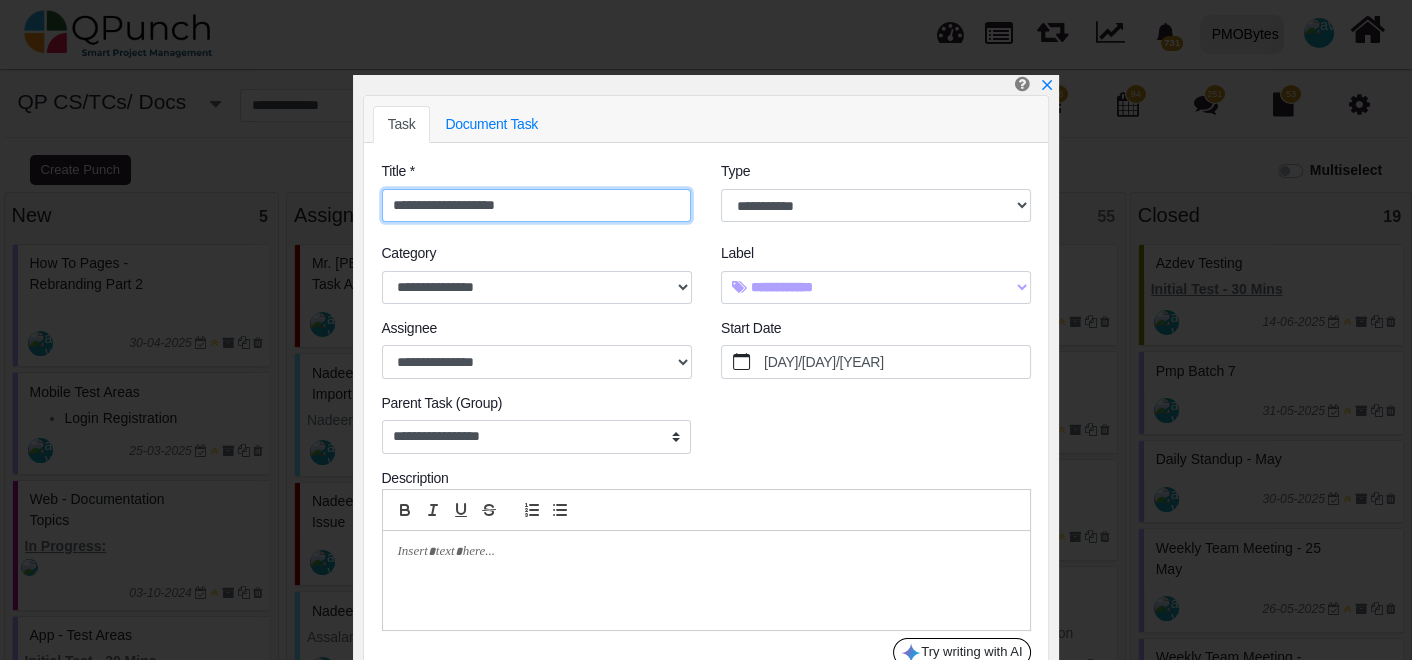 click on "**********" at bounding box center (537, 206) 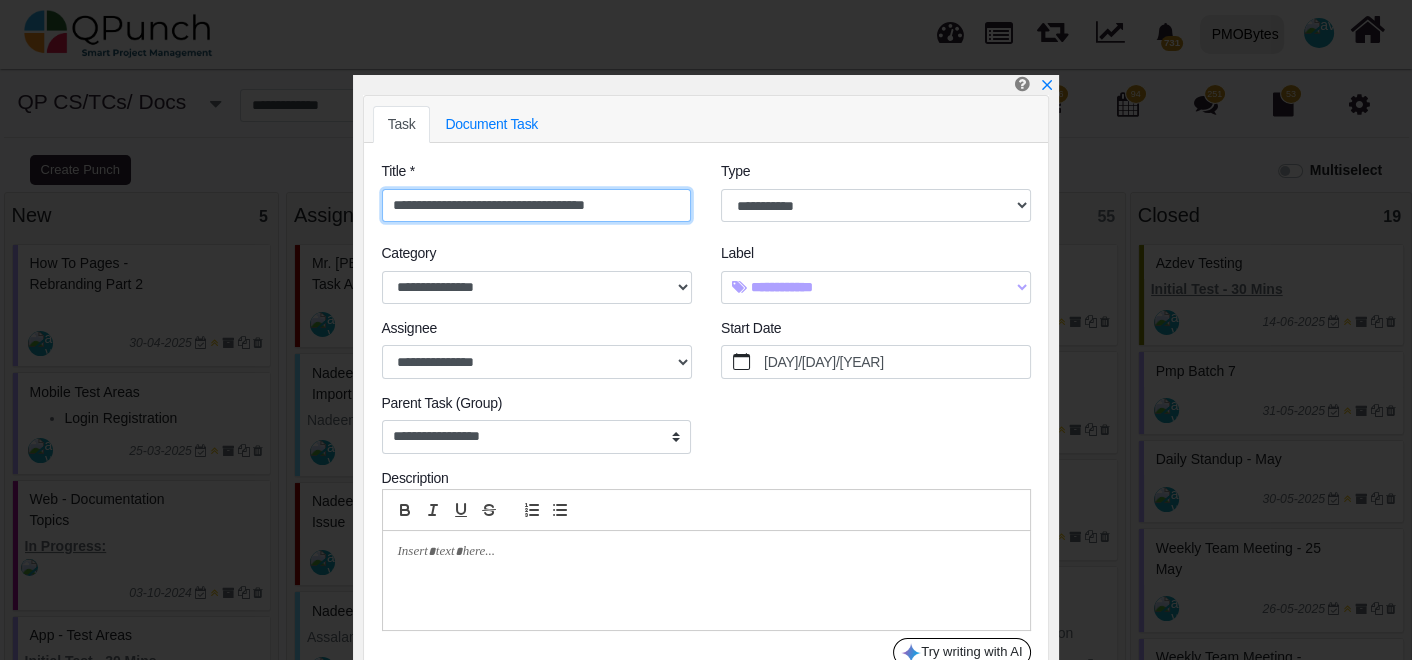 click on "**********" at bounding box center (537, 206) 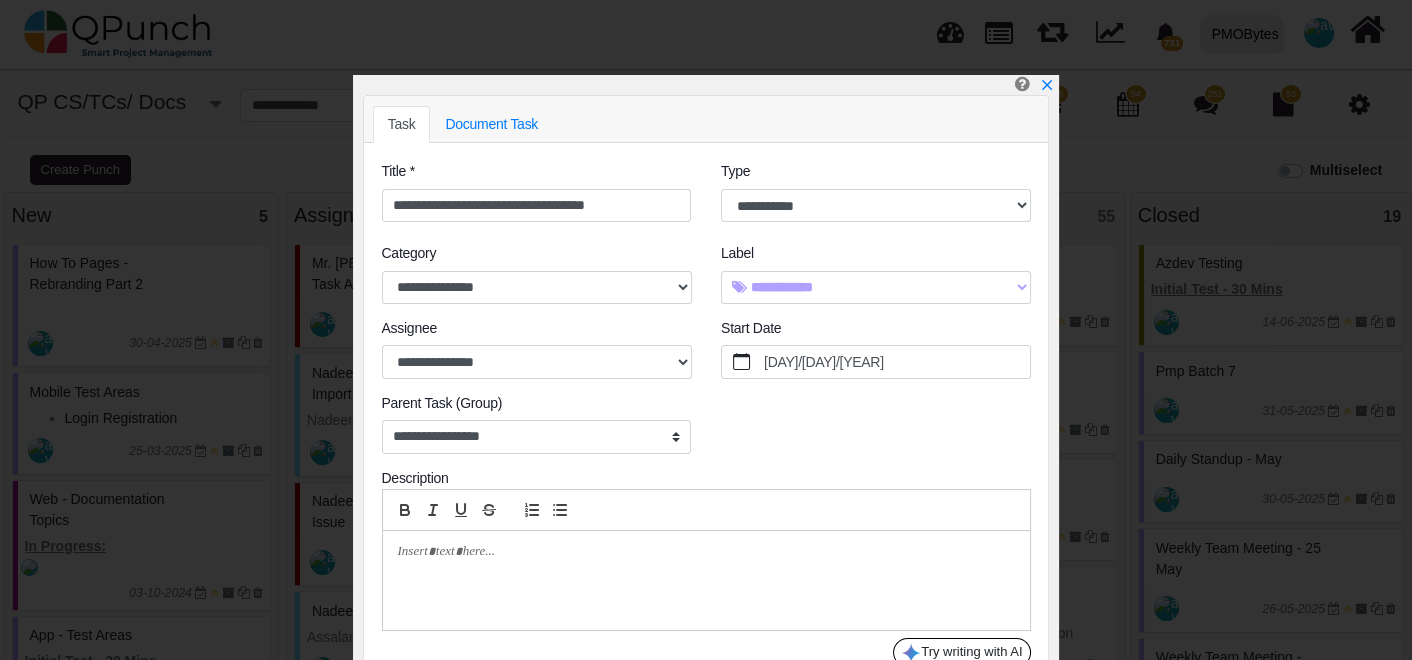 click at bounding box center (706, 580) 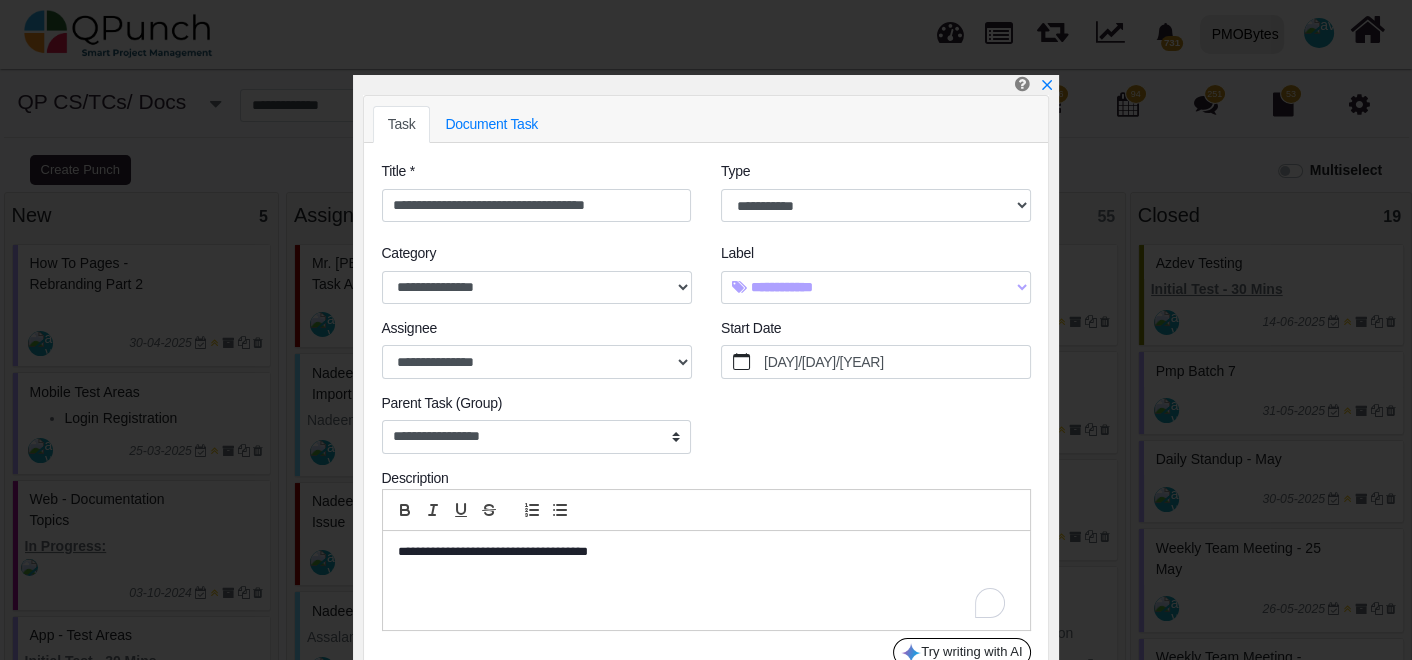 scroll, scrollTop: 0, scrollLeft: 0, axis: both 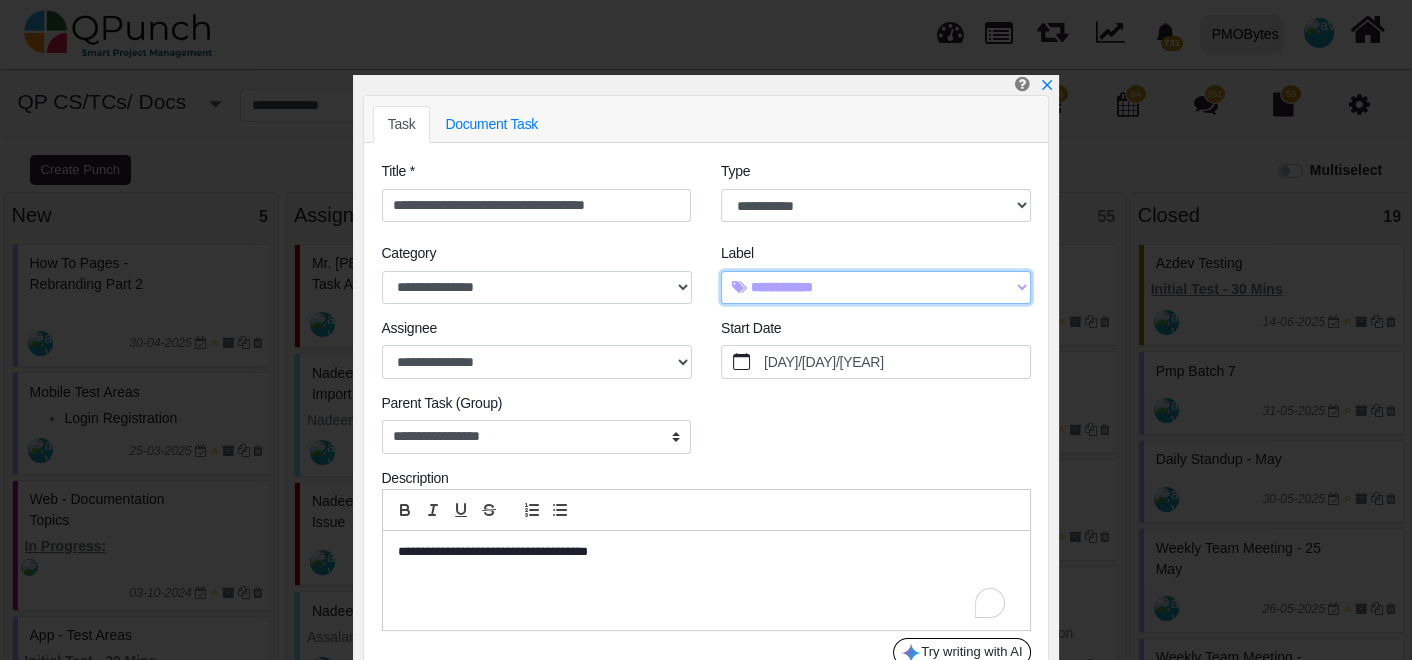 click on "**********" at bounding box center (876, 287) 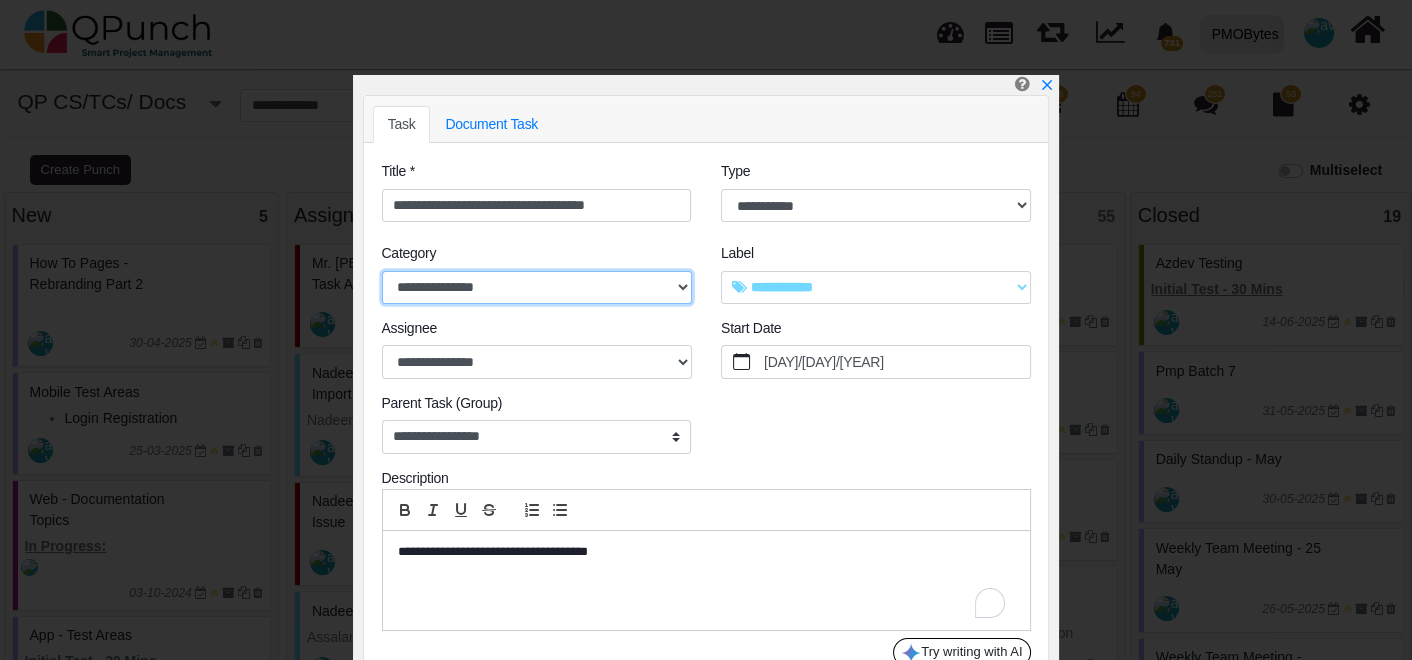 click on "**********" at bounding box center [537, 287] 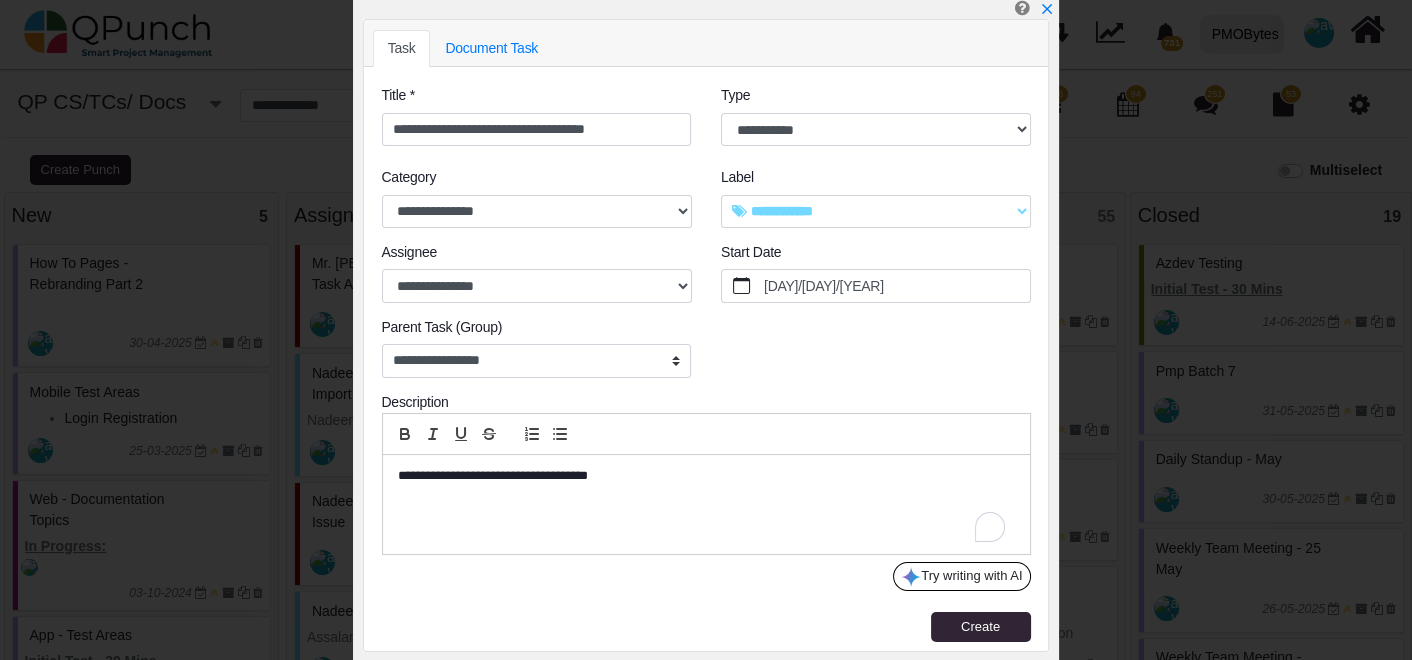 click on "**********" at bounding box center [706, 504] 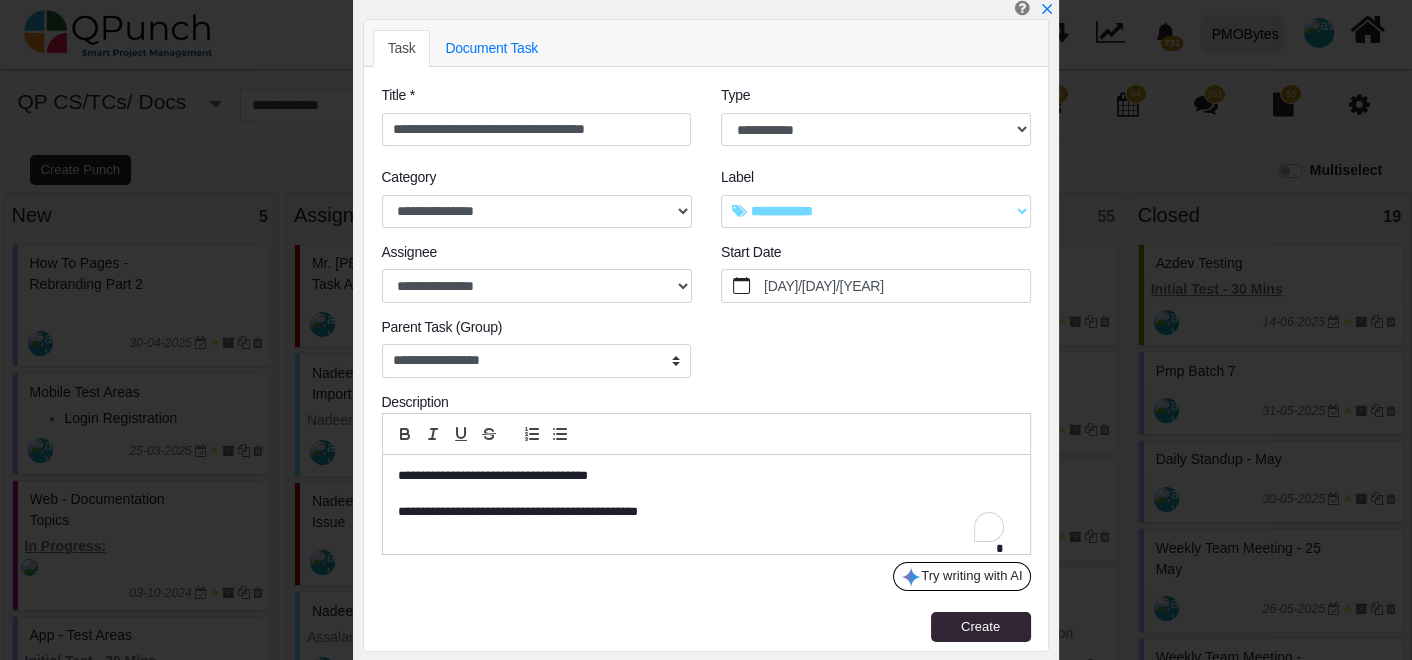 scroll, scrollTop: 0, scrollLeft: 0, axis: both 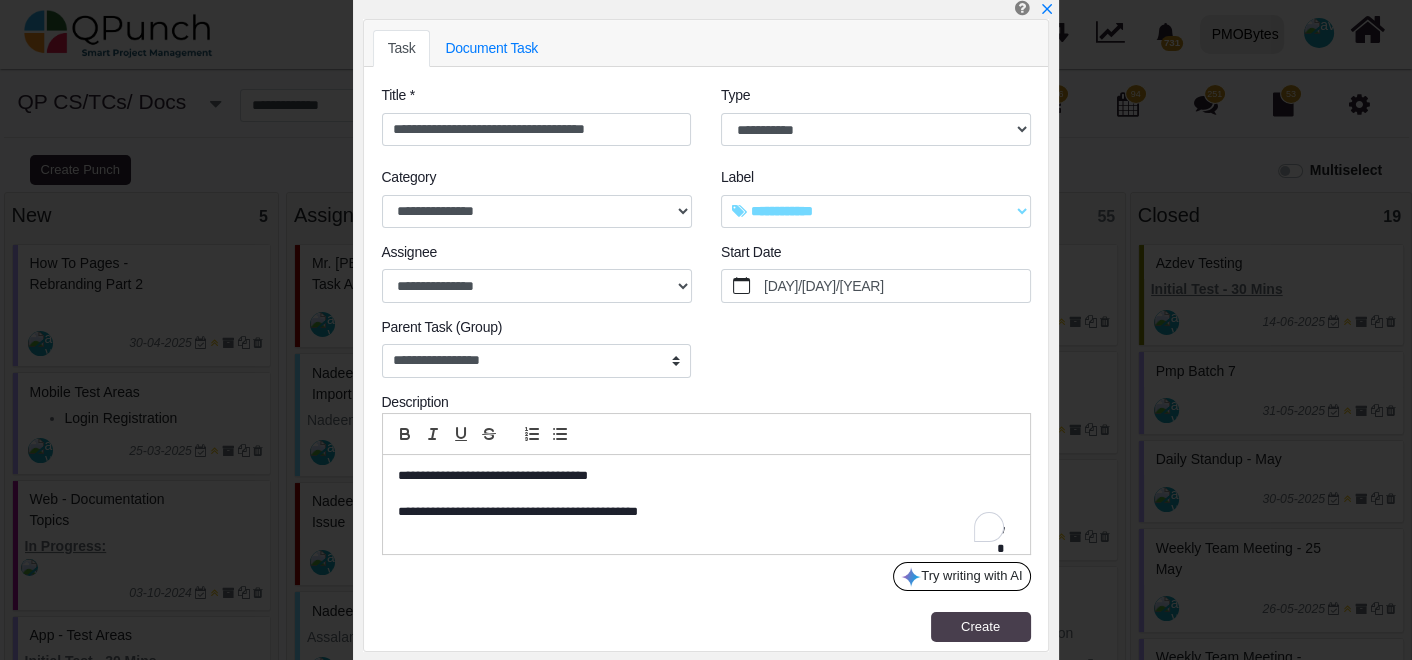 click on "Create" at bounding box center [981, 627] 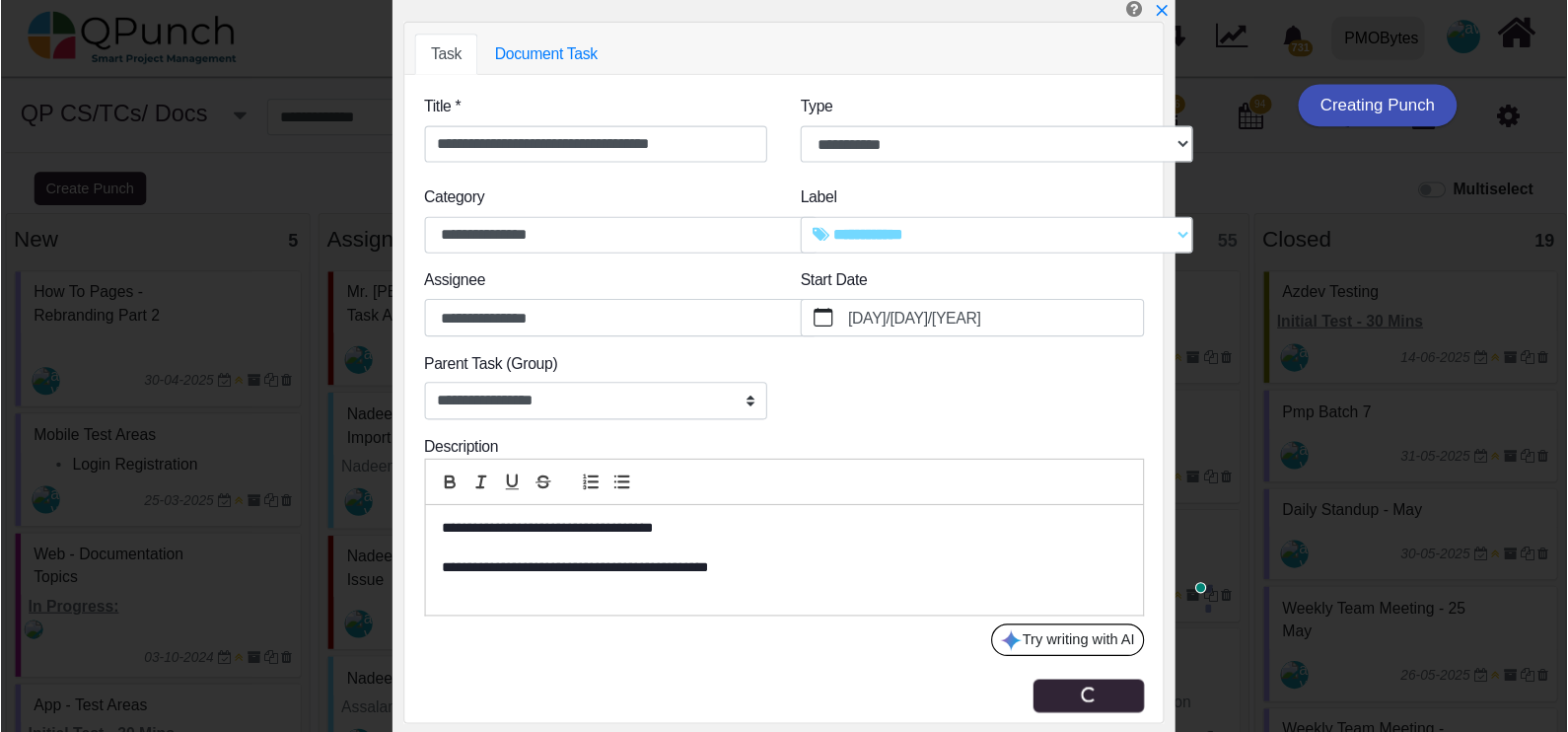 scroll, scrollTop: 0, scrollLeft: 0, axis: both 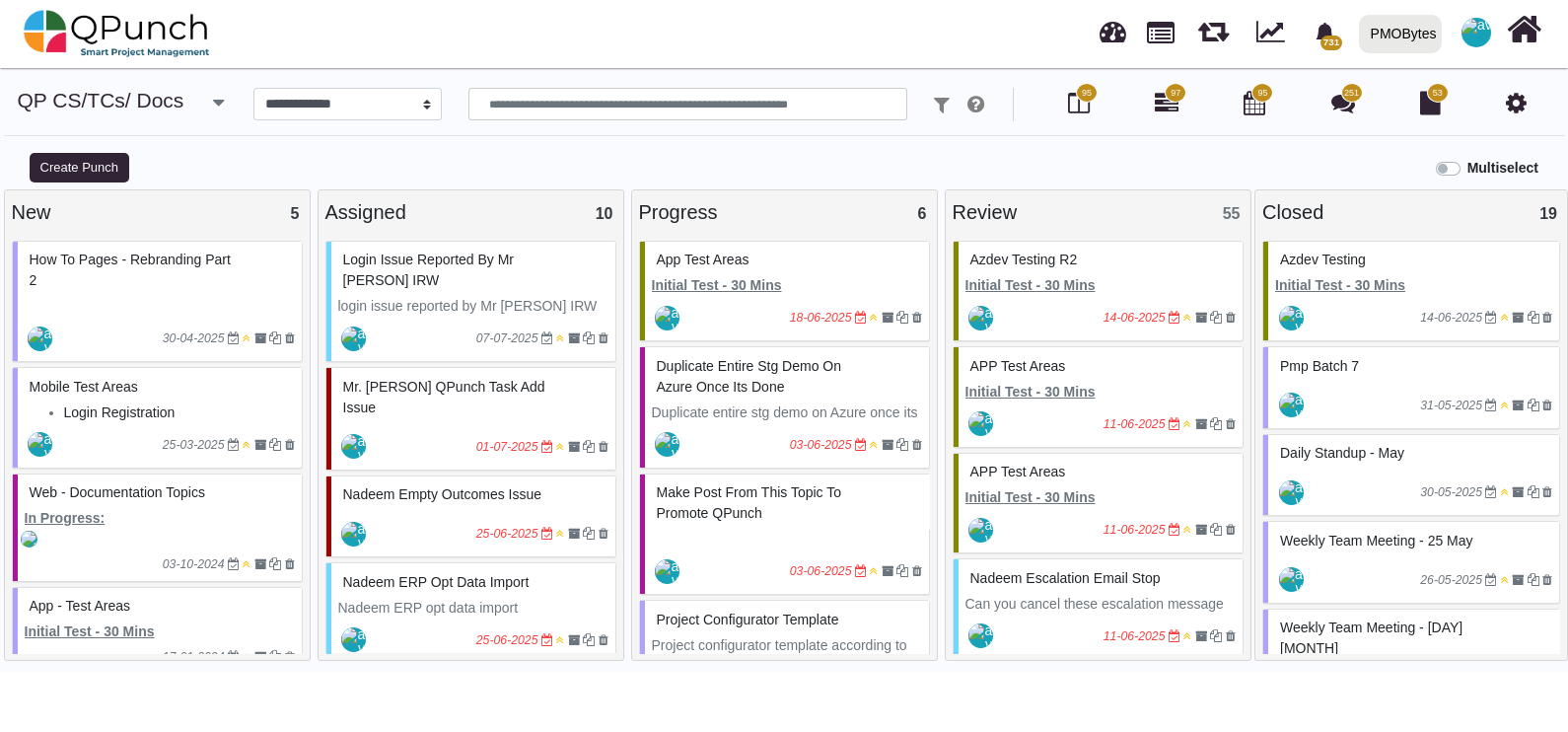 click on "login issue reported by Mr [PERSON] IRW" at bounding box center [130, 269] 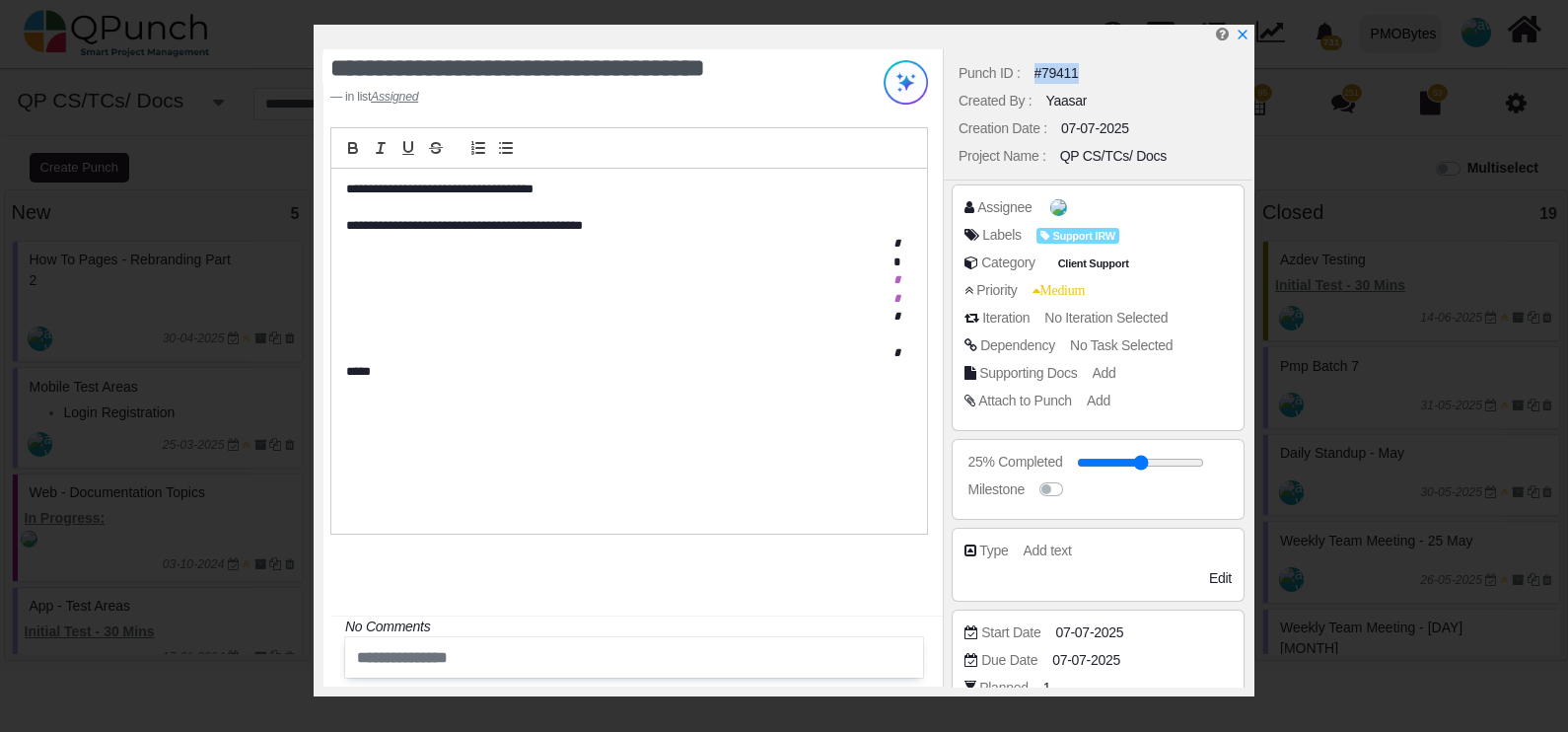 drag, startPoint x: 1029, startPoint y: 65, endPoint x: 1082, endPoint y: 69, distance: 53.150729 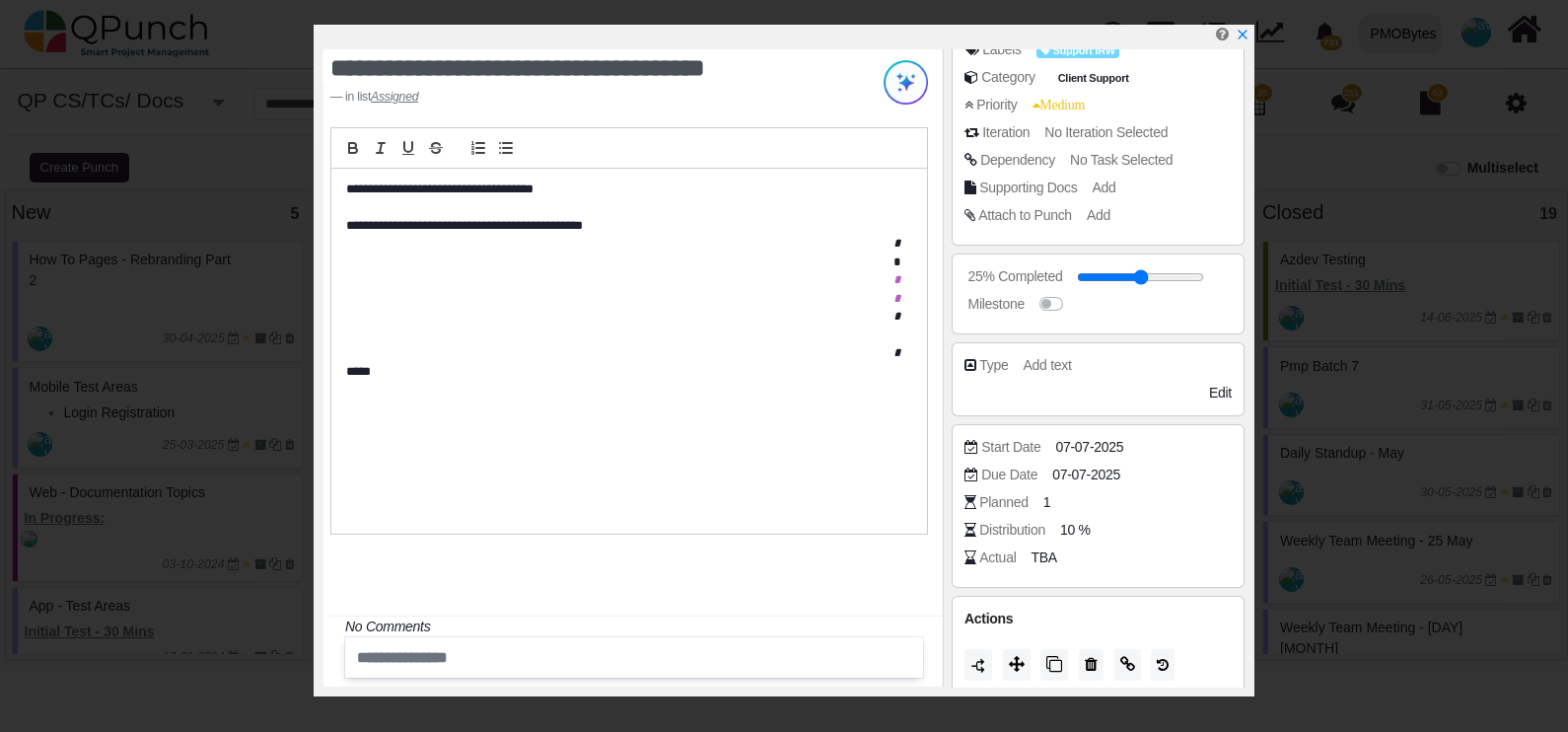scroll, scrollTop: 194, scrollLeft: 0, axis: vertical 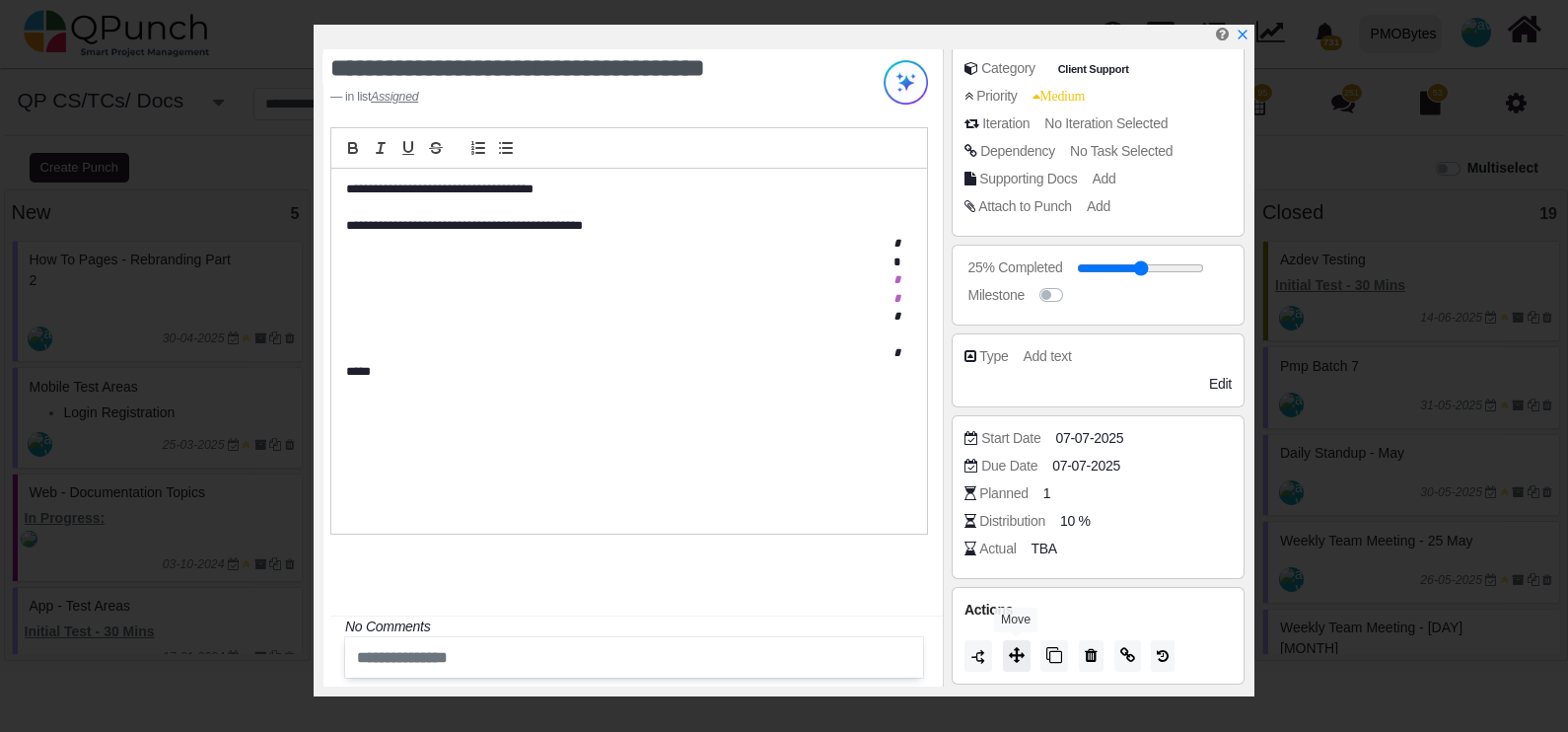 click at bounding box center [1017, 655] 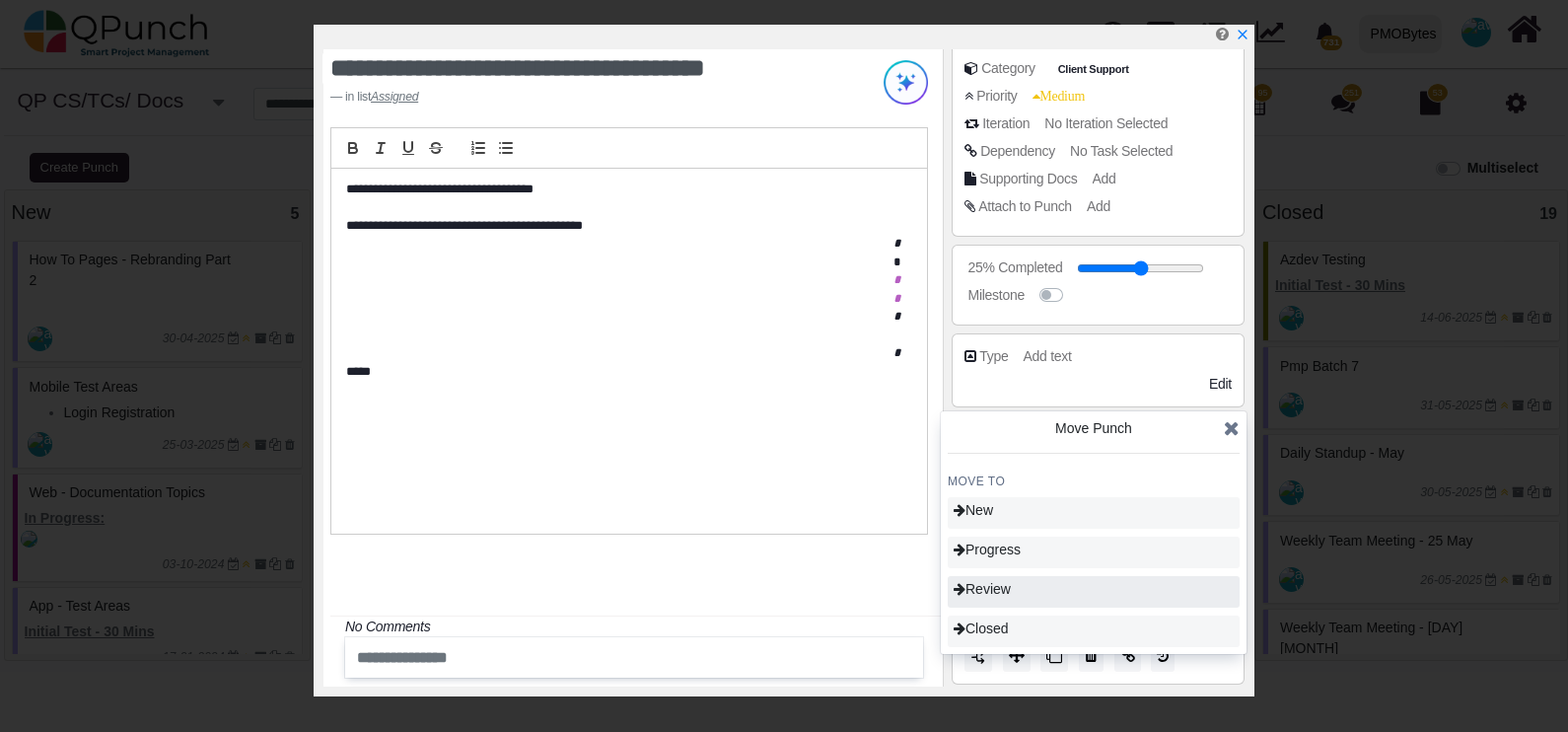 click on "Review" at bounding box center (1094, 592) 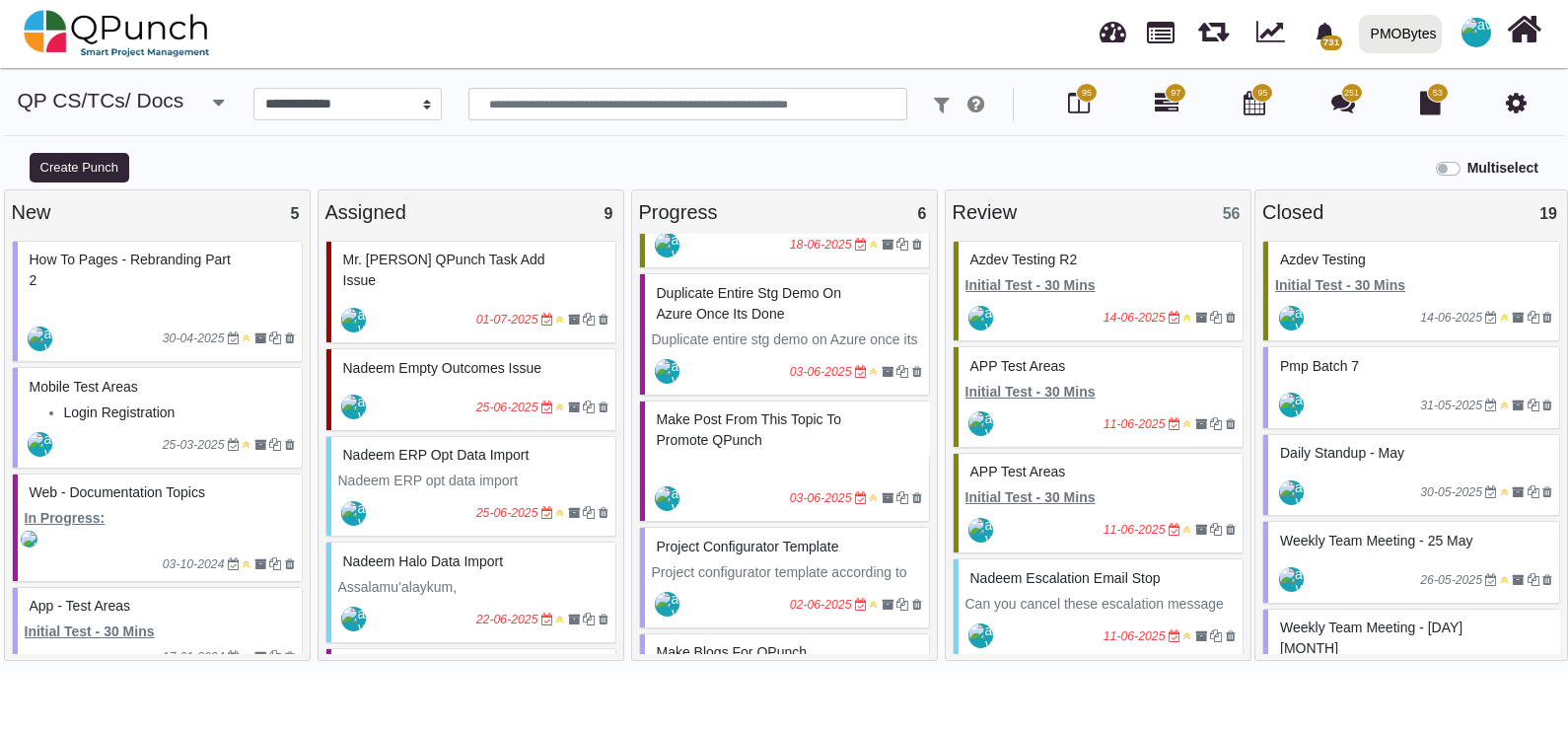 scroll, scrollTop: 122, scrollLeft: 0, axis: vertical 